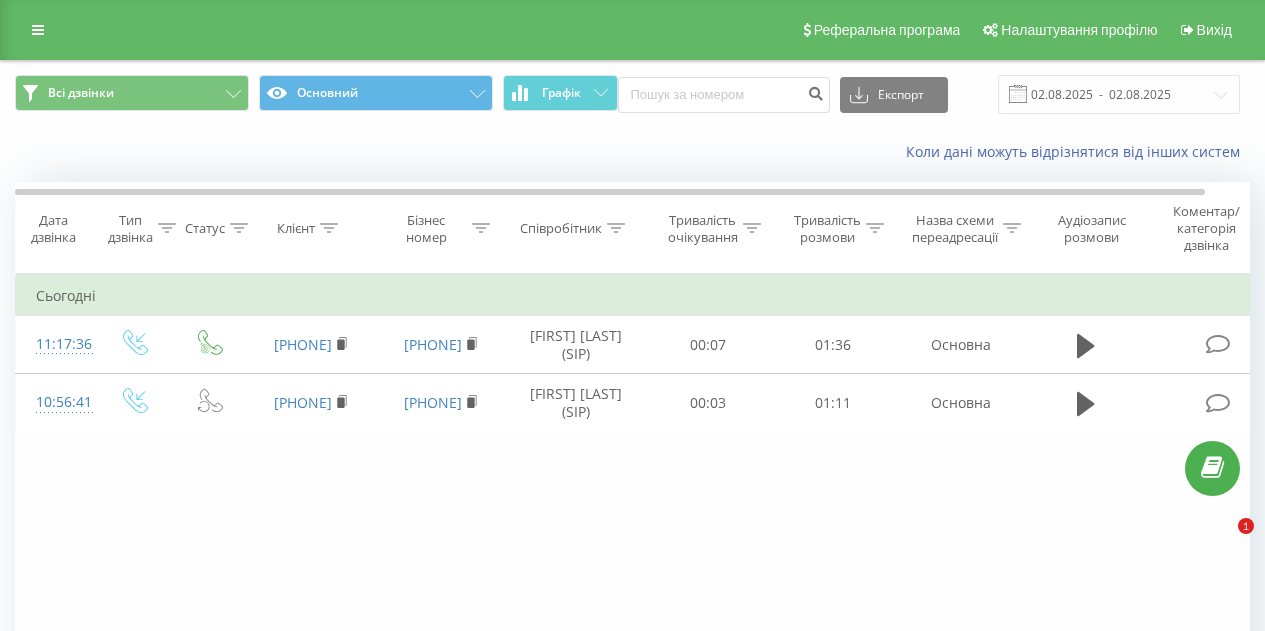 scroll, scrollTop: 0, scrollLeft: 0, axis: both 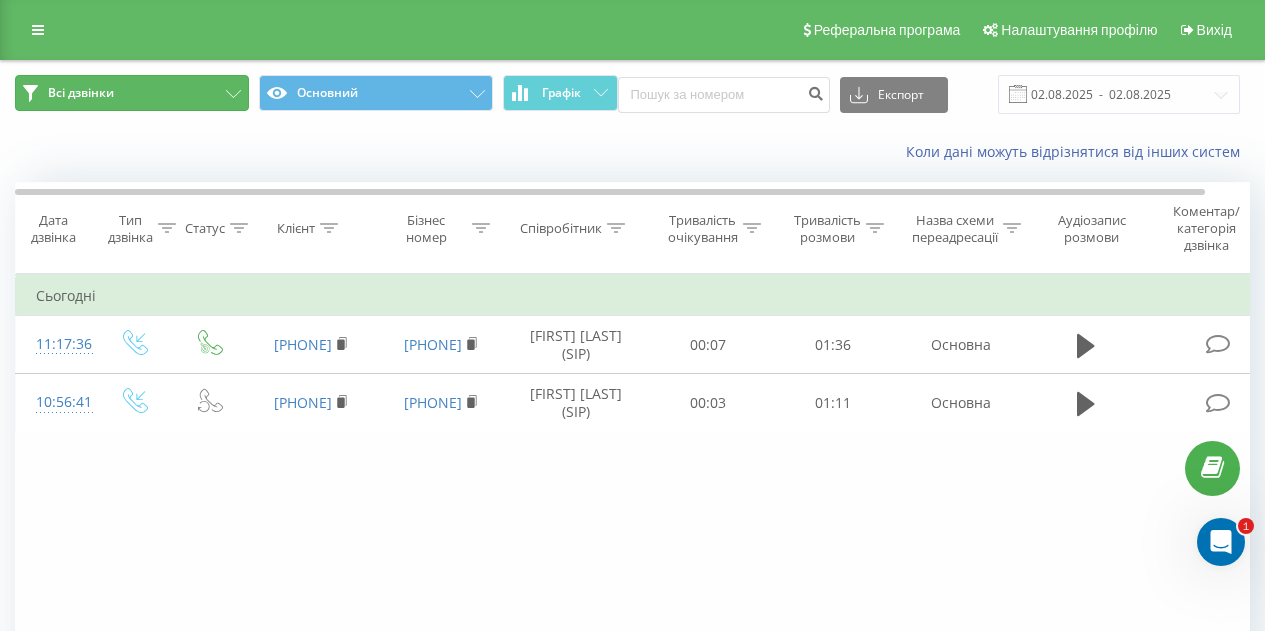 click on "Всі дзвінки" at bounding box center (132, 93) 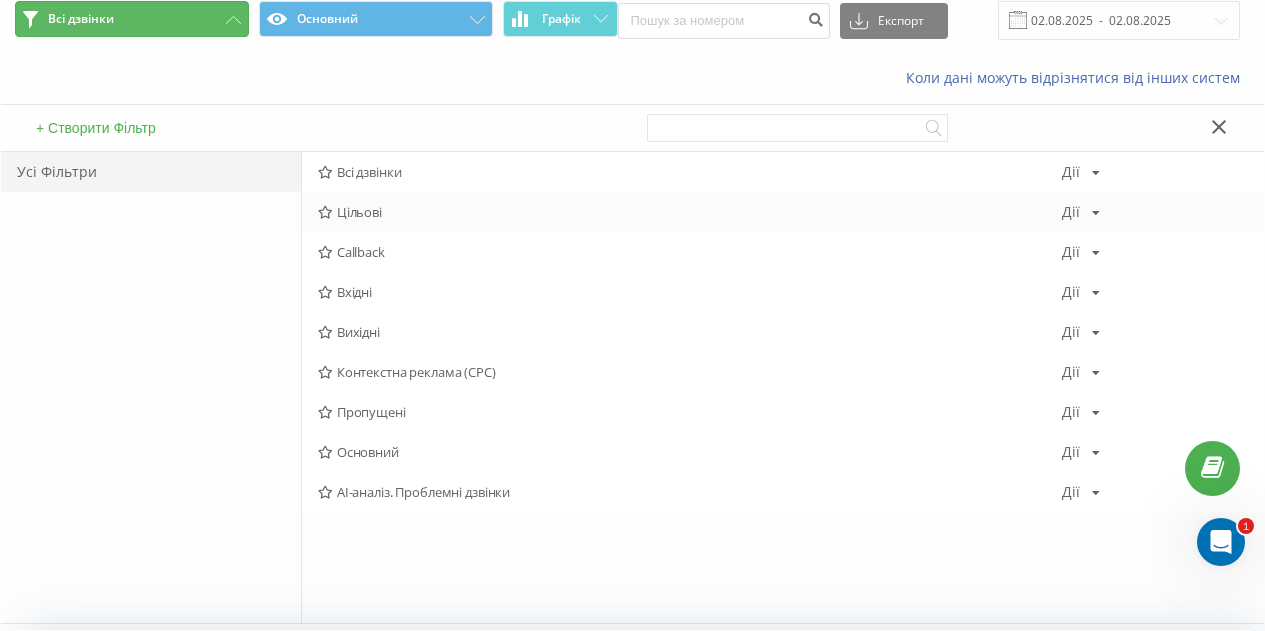 scroll, scrollTop: 76, scrollLeft: 0, axis: vertical 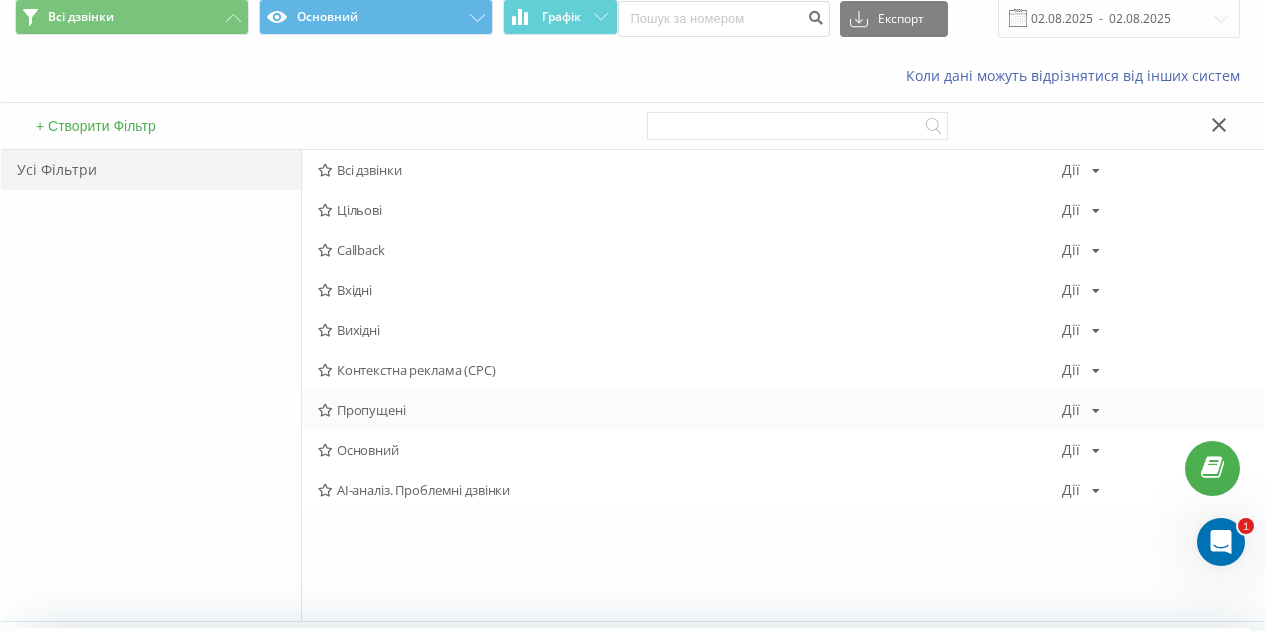 click at bounding box center [1096, 411] 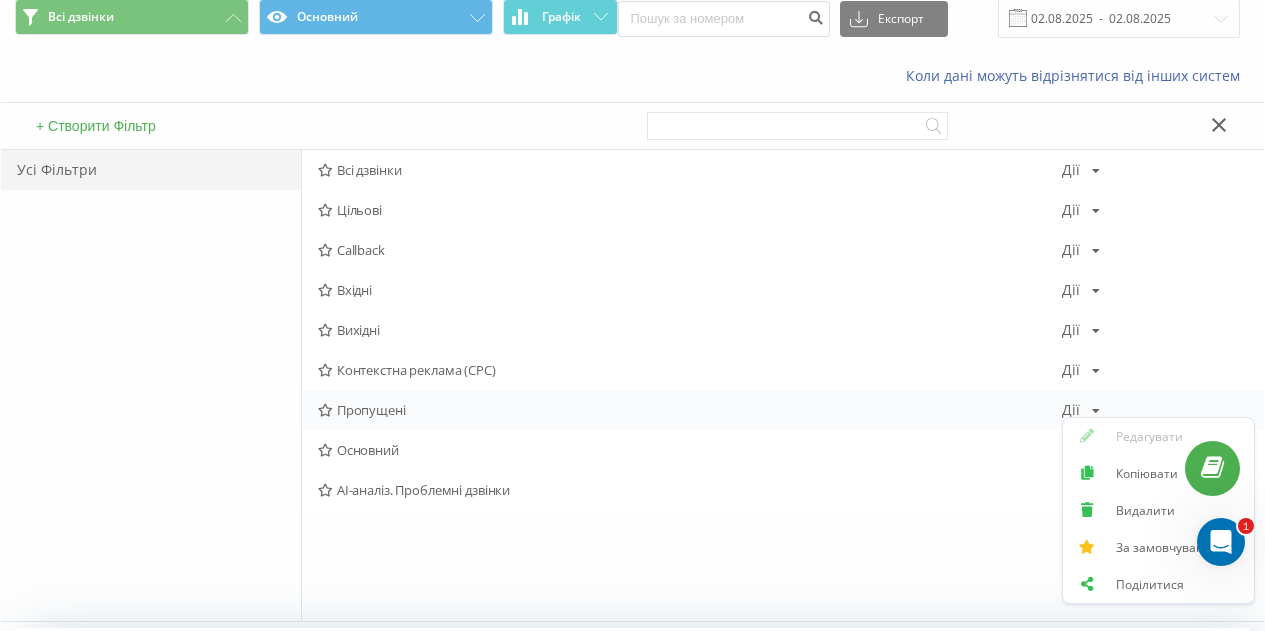click on "Дії Редагувати Копіювати Видалити За замовчуванням Поділитися" at bounding box center (1081, 410) 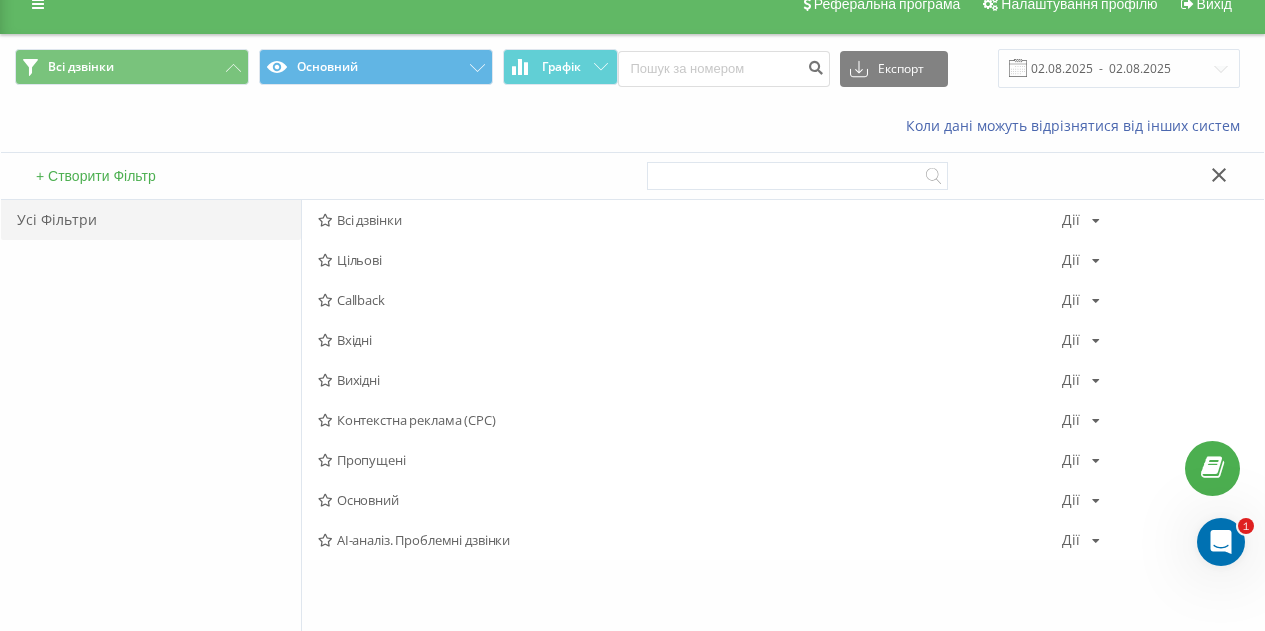 scroll, scrollTop: 0, scrollLeft: 0, axis: both 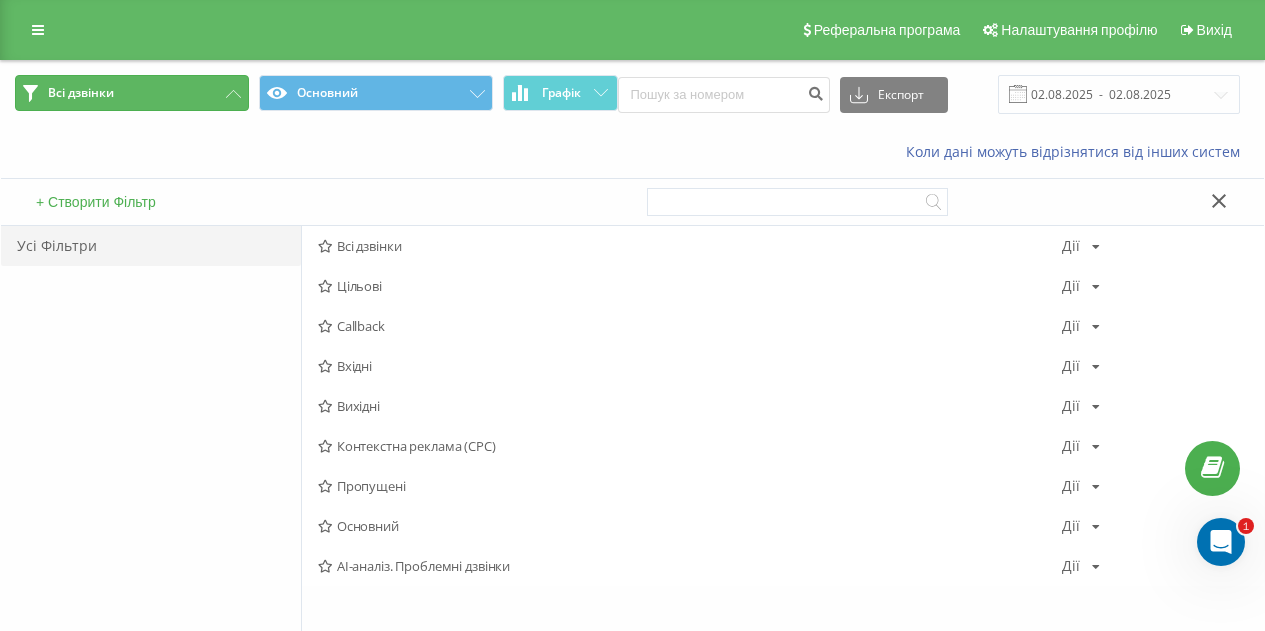 click on "Всі дзвінки" at bounding box center (132, 93) 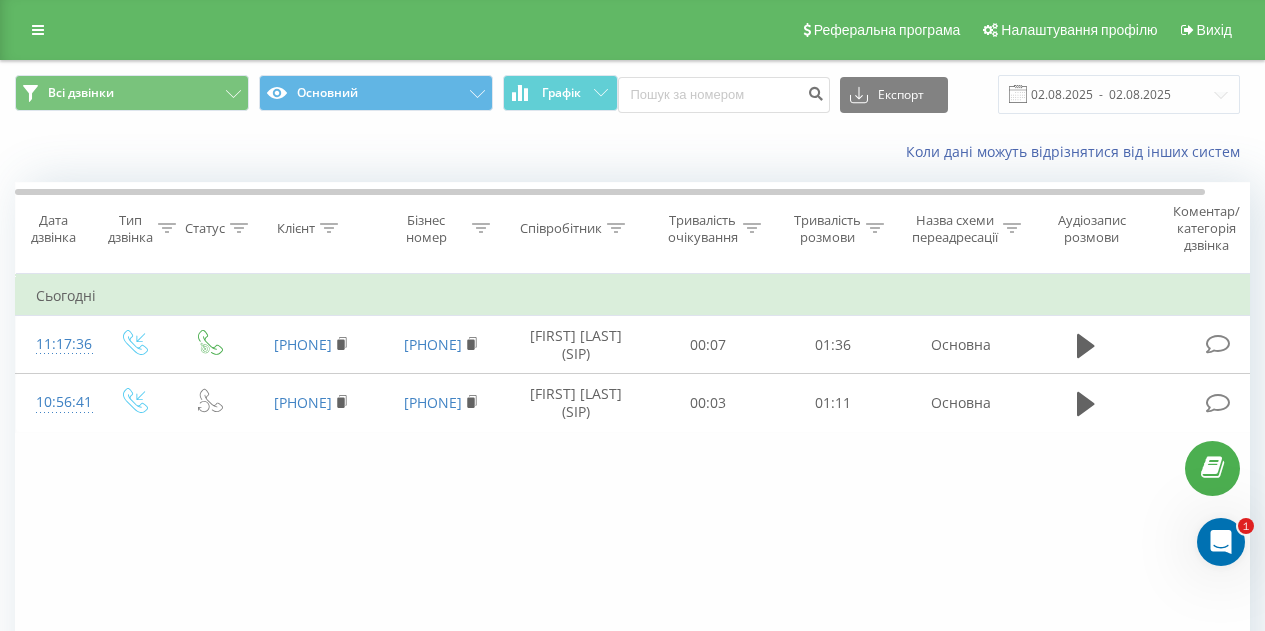 click on "Фільтрувати за умовою Дорівнює Введіть значення Скасувати OK Фільтрувати за умовою Дорівнює Введіть значення Скасувати OK Фільтрувати за умовою Містить Скасувати OK Фільтрувати за умовою Містить Скасувати OK Фільтрувати за умовою Містить Скасувати OK Фільтрувати за умовою Дорівнює Скасувати OK Фільтрувати за умовою Дорівнює Скасувати OK Фільтрувати за умовою Містить Скасувати OK Фільтрувати за умовою Дорівнює Введіть значення Скасувати OK Сьогодні  11:17:36         380972288355 380636902701 Ігорь Дерманський (SIP) 00:07 01:36 Основна  10:56:41         380674635961 380735102136 Ігорь Дерманський (SIP)" at bounding box center (632, 499) 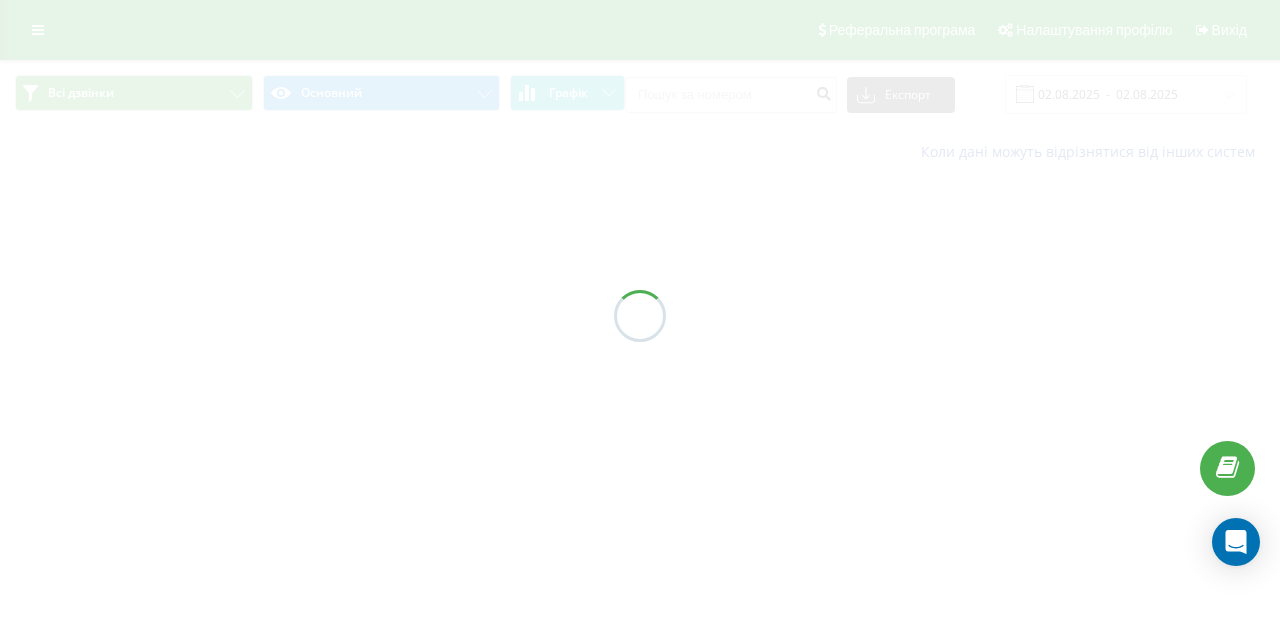 scroll, scrollTop: 0, scrollLeft: 0, axis: both 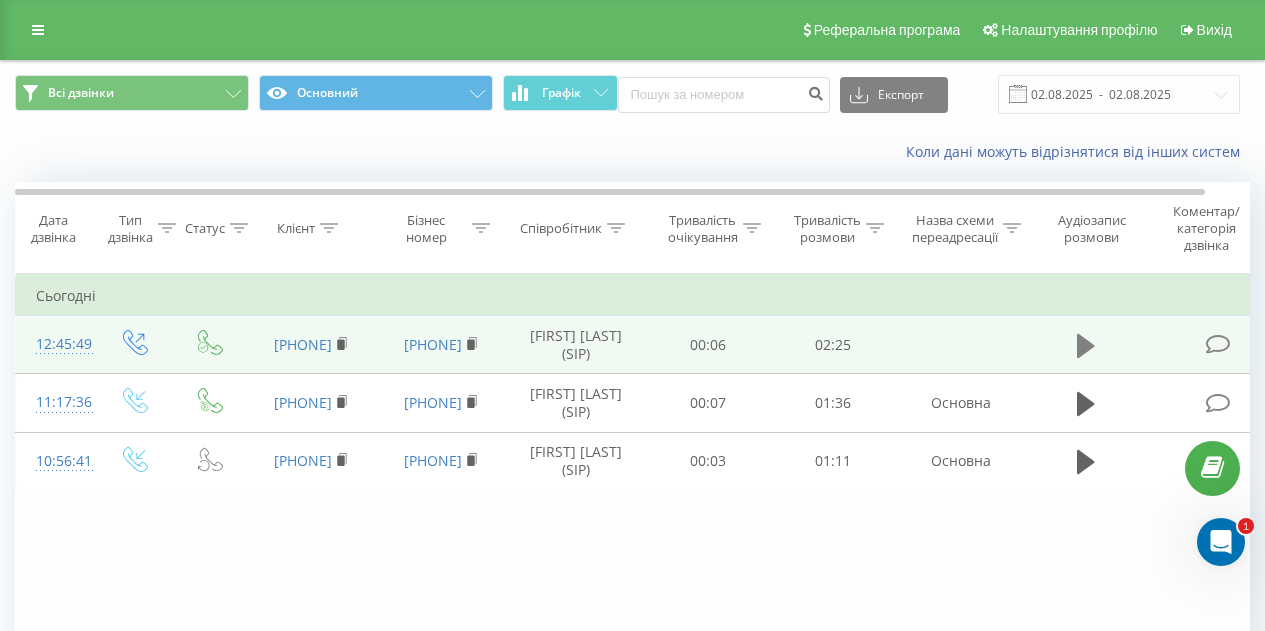 click 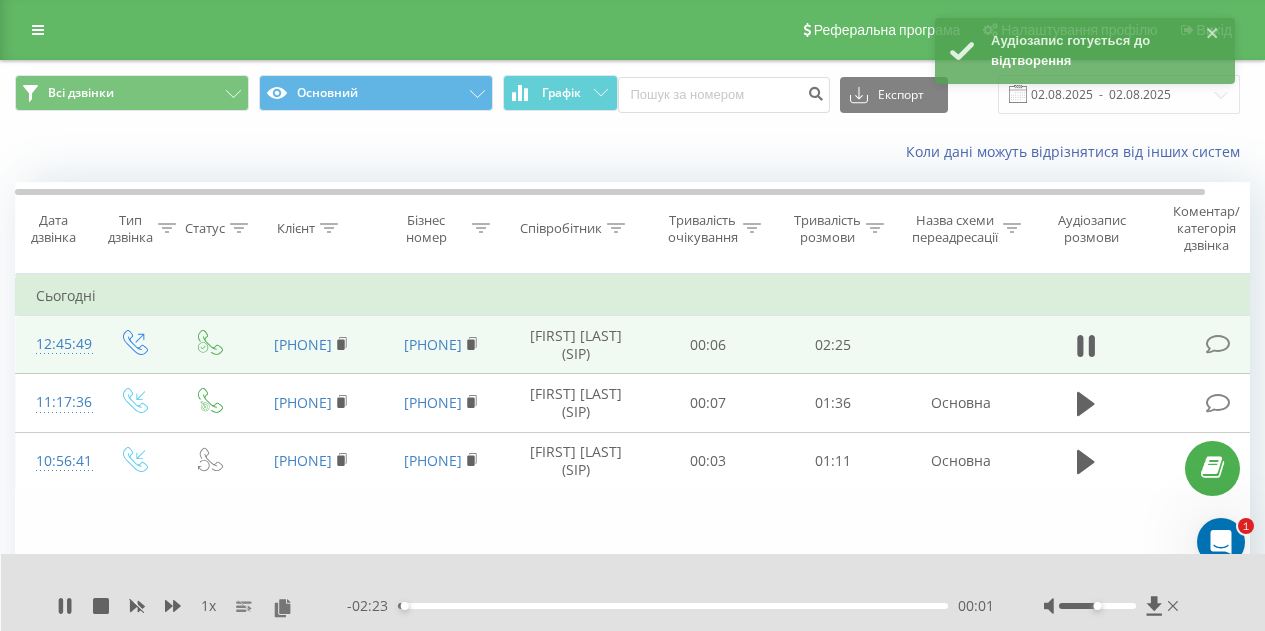 click on "00:01" at bounding box center [673, 606] 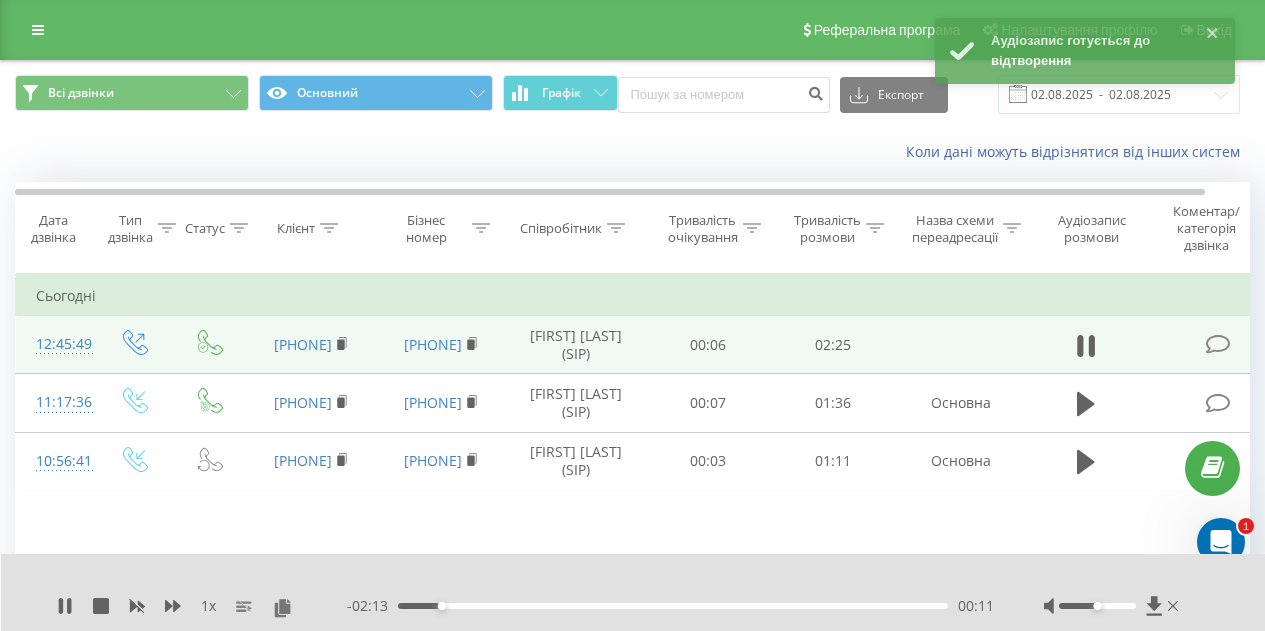 click on "- 02:13 00:11   00:11" at bounding box center (670, 606) 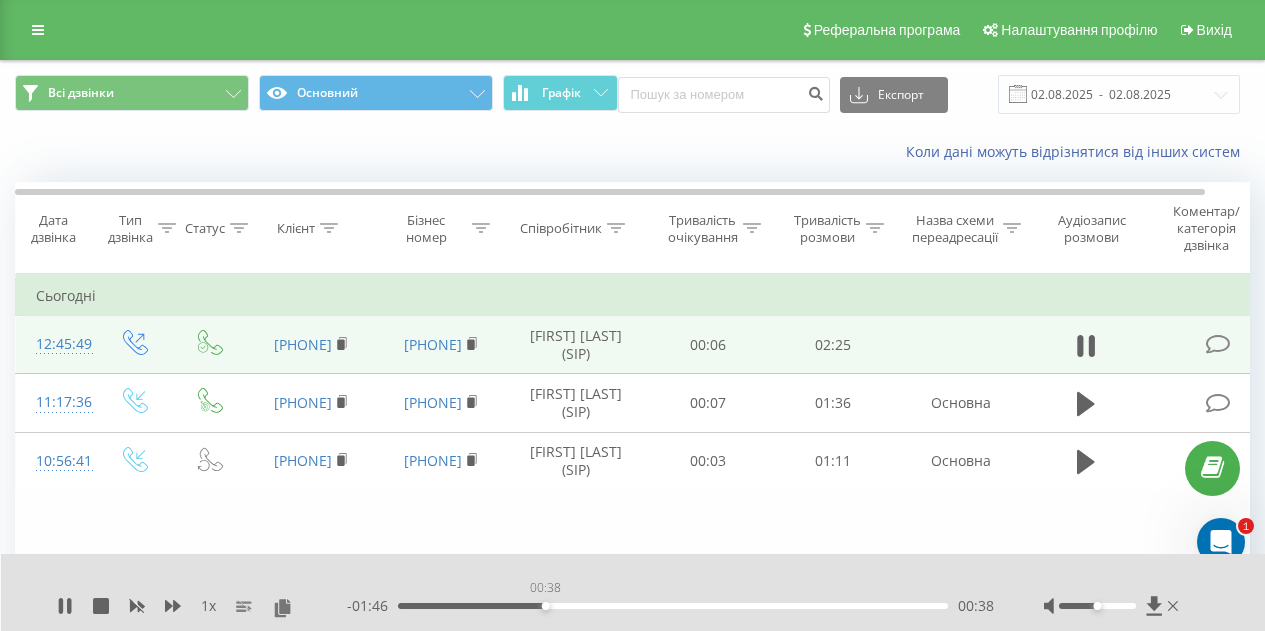 click on "00:38" at bounding box center (673, 606) 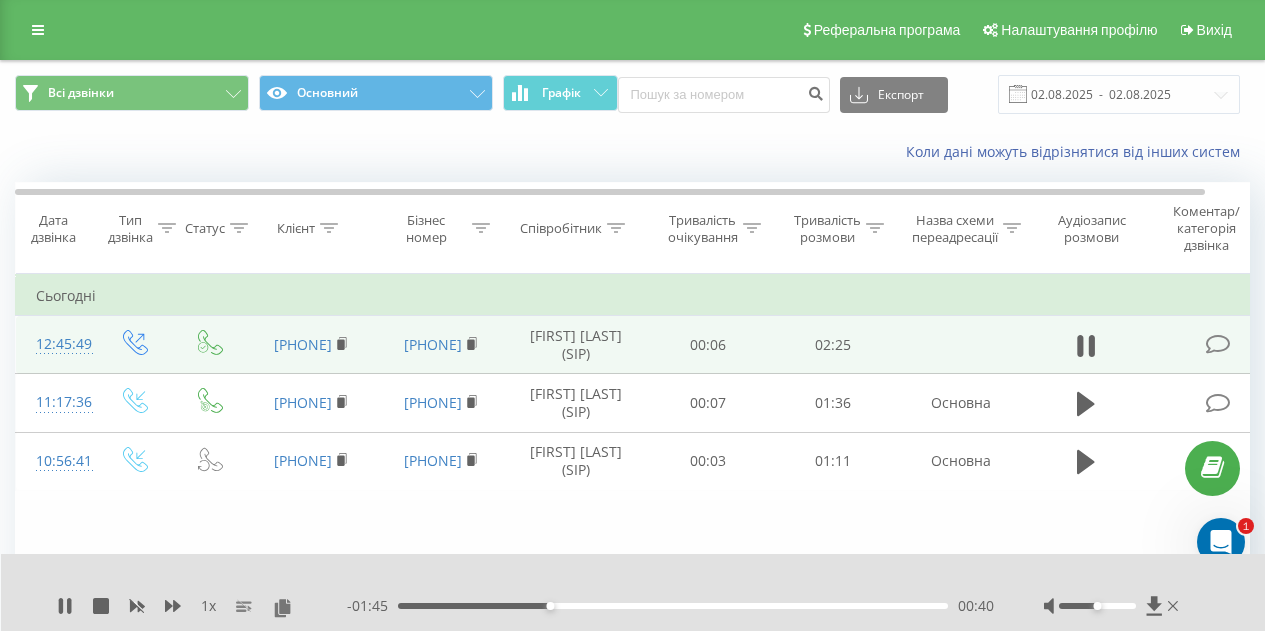 click on "00:40" at bounding box center (673, 606) 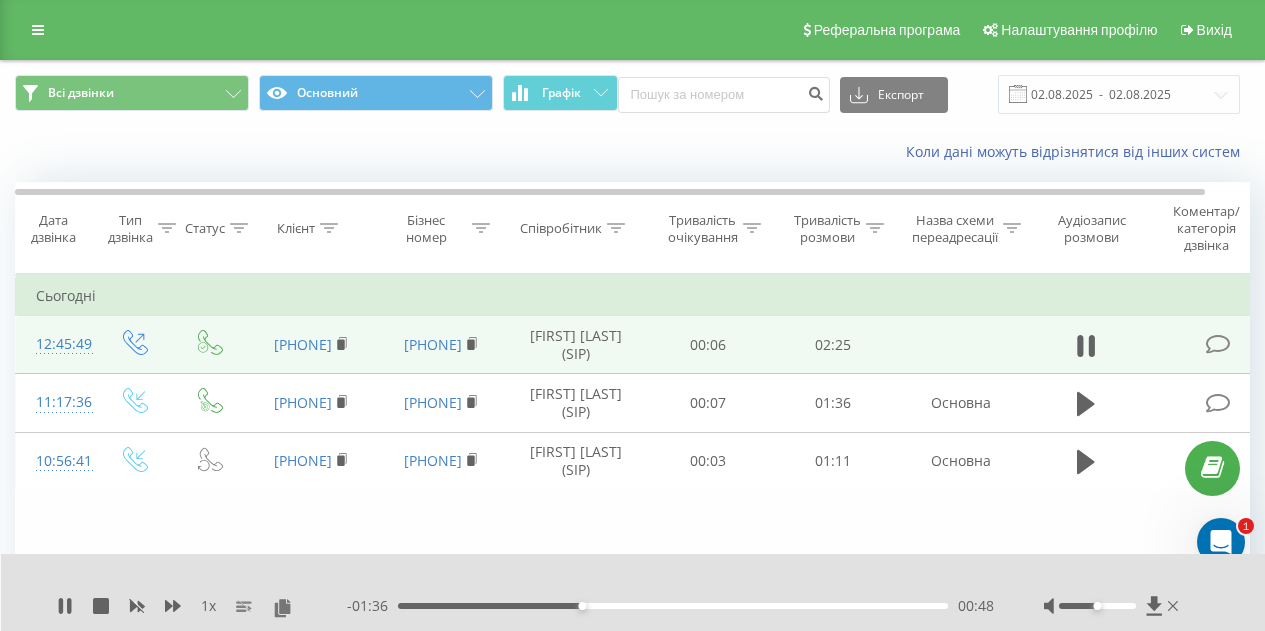 click on "00:48" at bounding box center [673, 606] 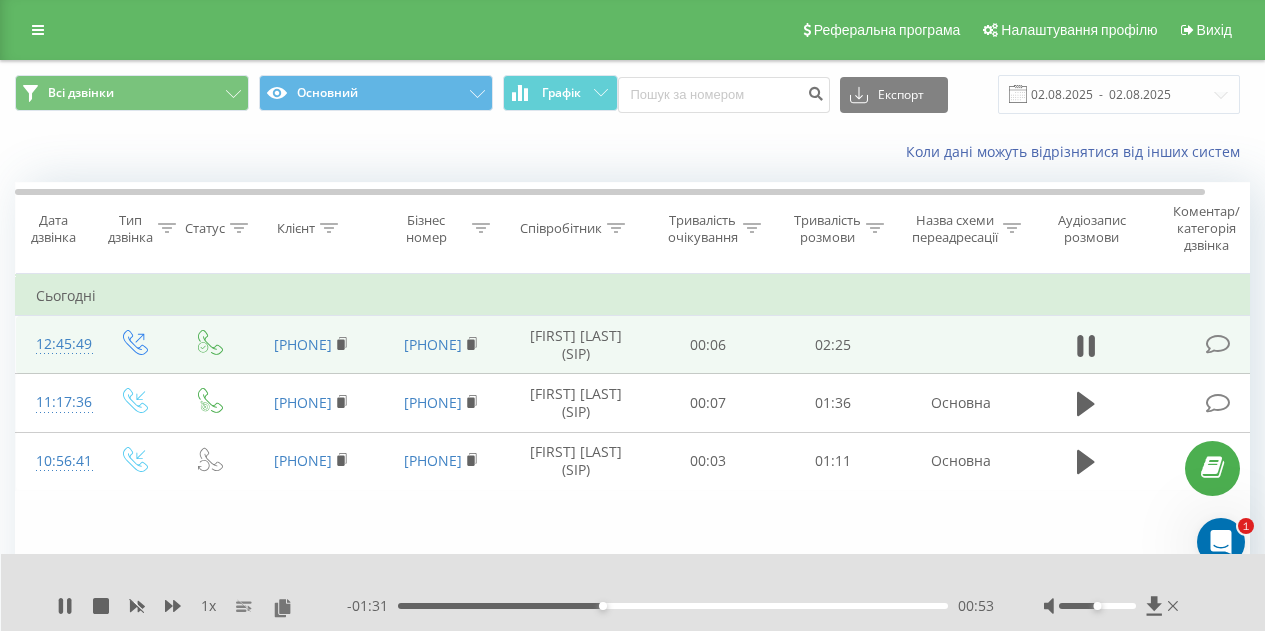 click on "00:53" at bounding box center (673, 606) 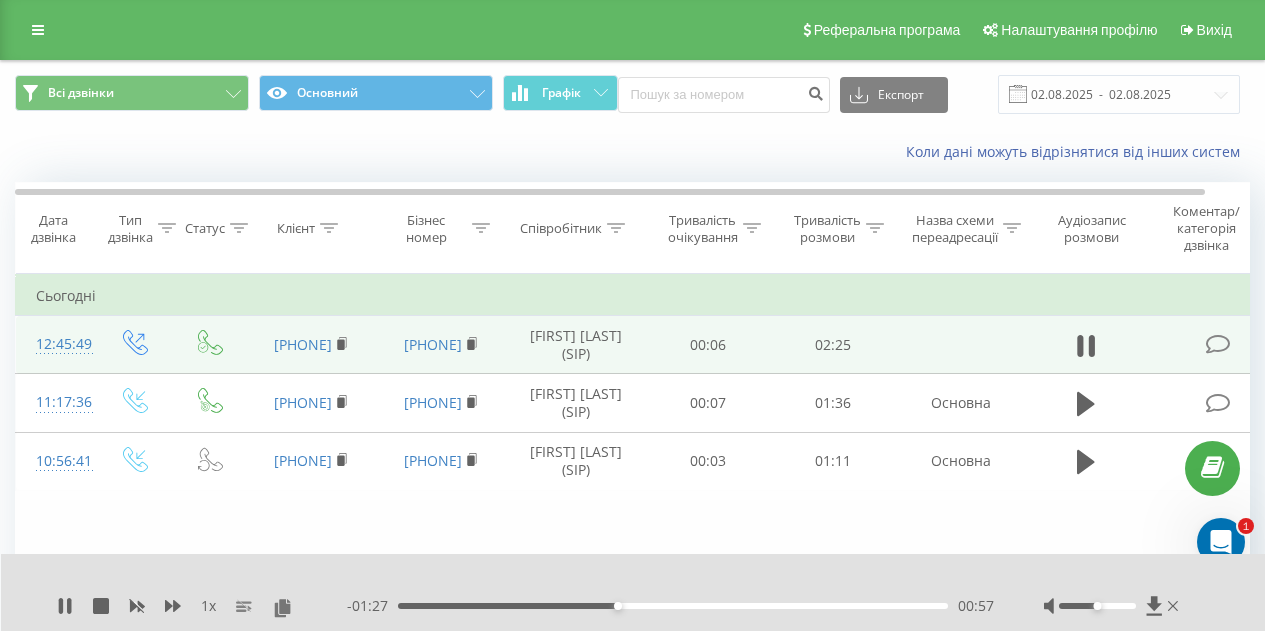 click on "00:57" at bounding box center [673, 606] 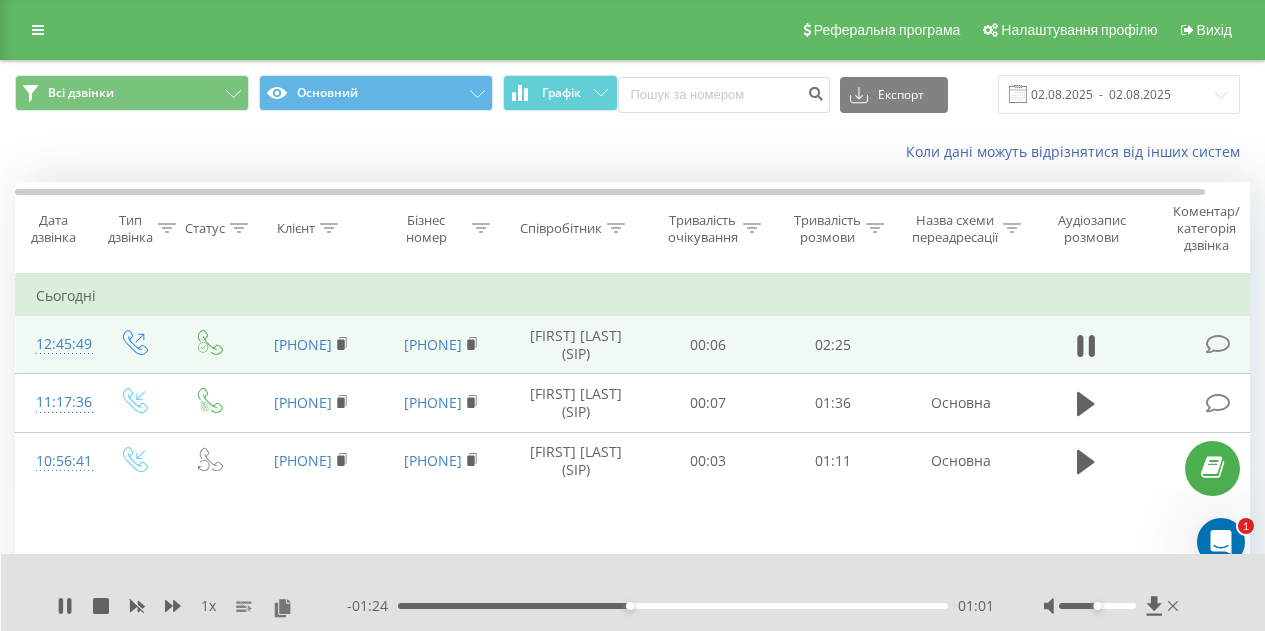 click on "01:01" at bounding box center [630, 606] 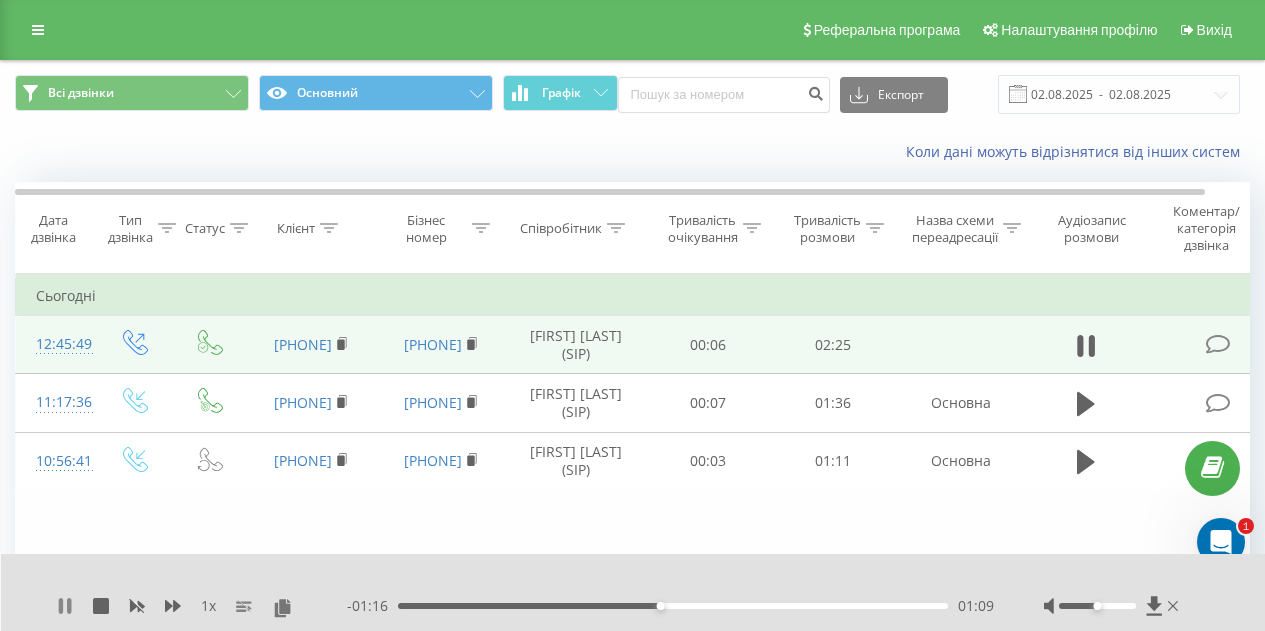 click 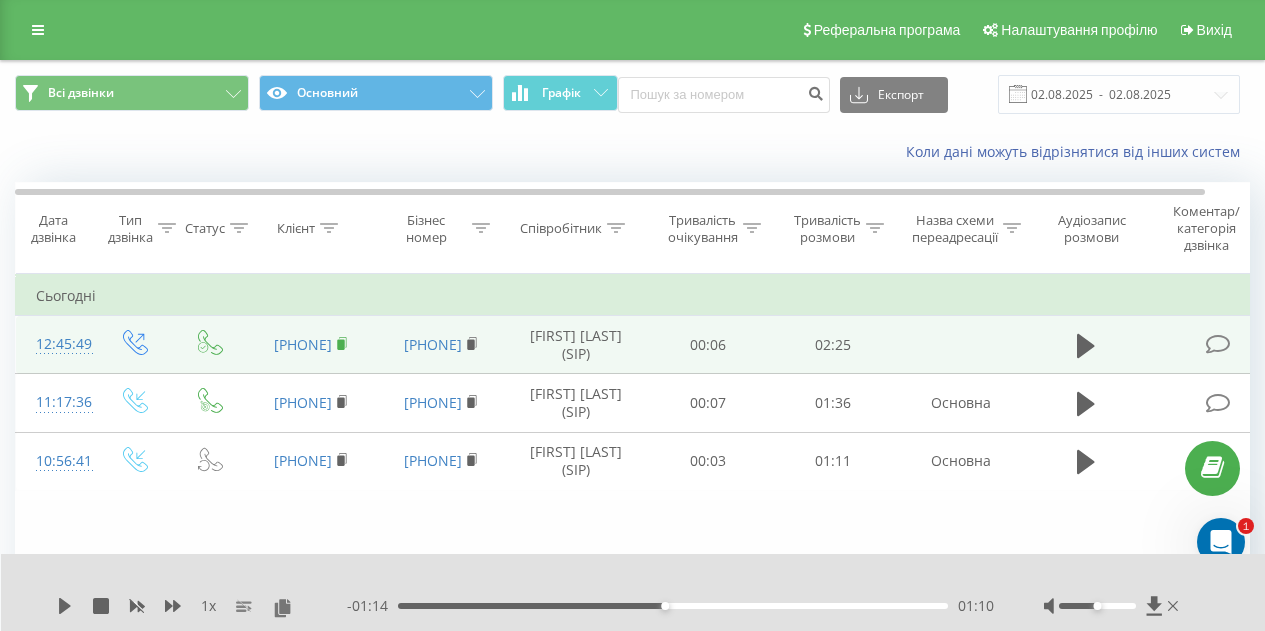 click 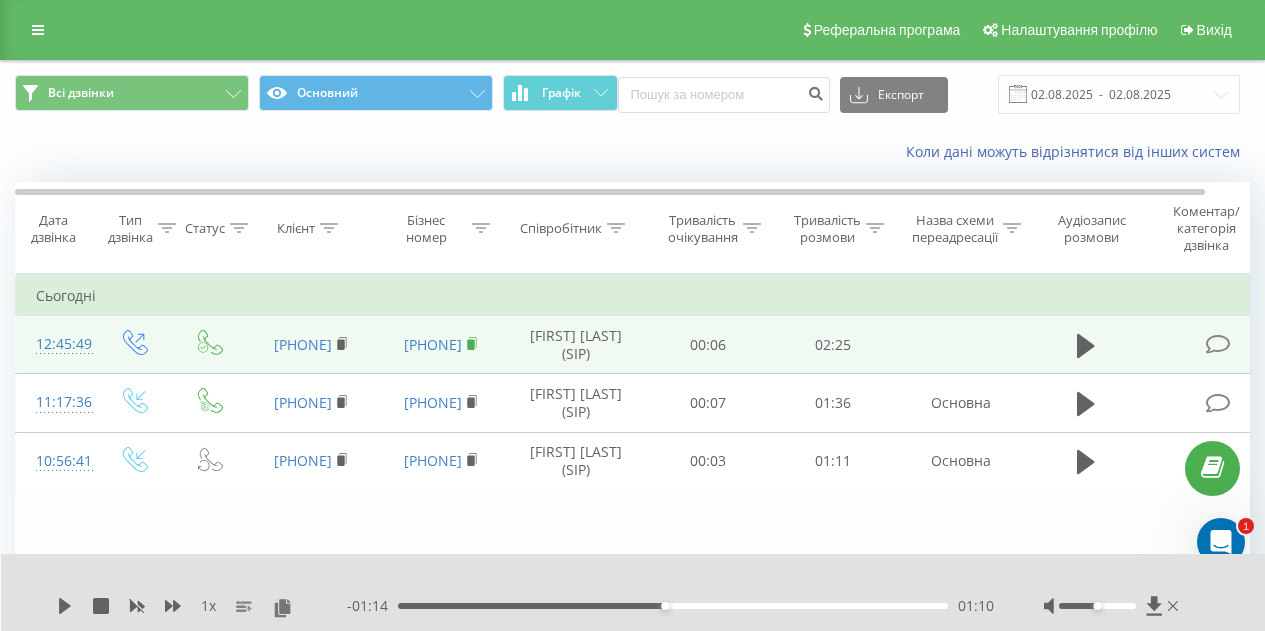 click 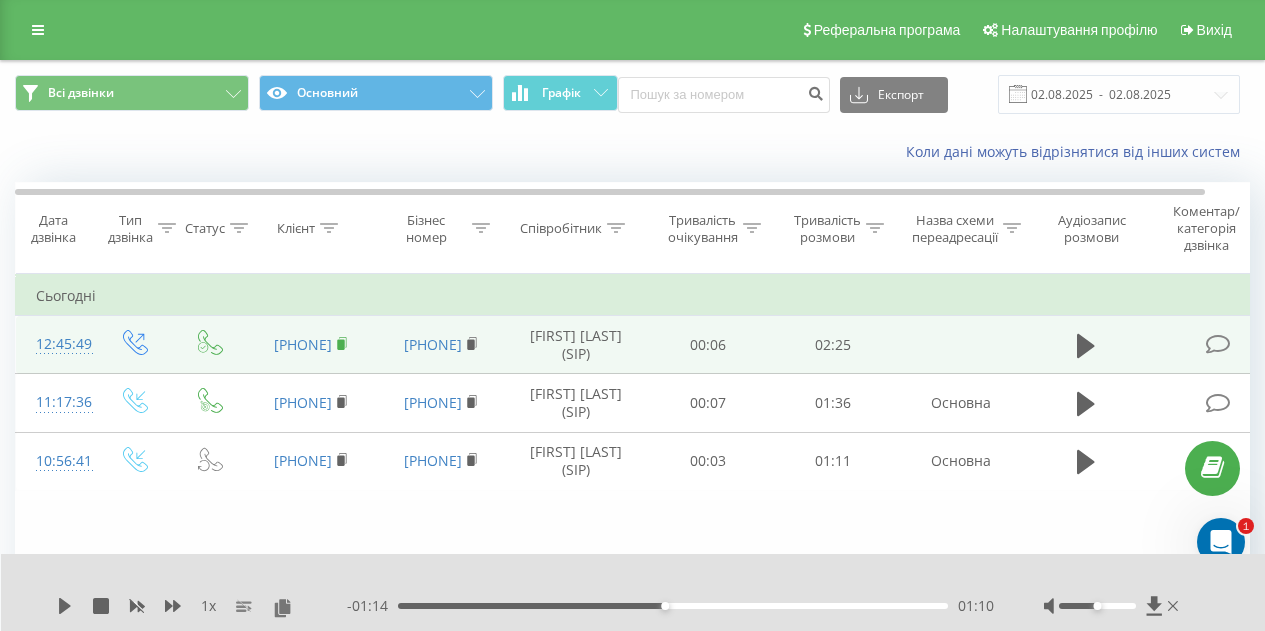click 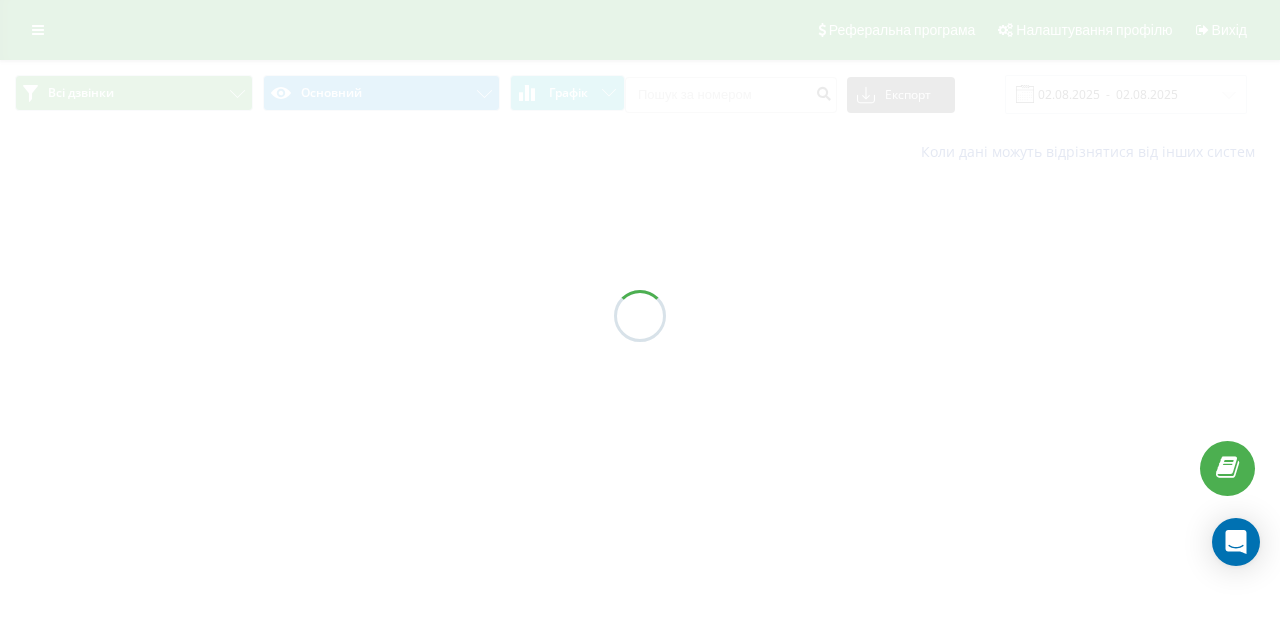 scroll, scrollTop: 0, scrollLeft: 0, axis: both 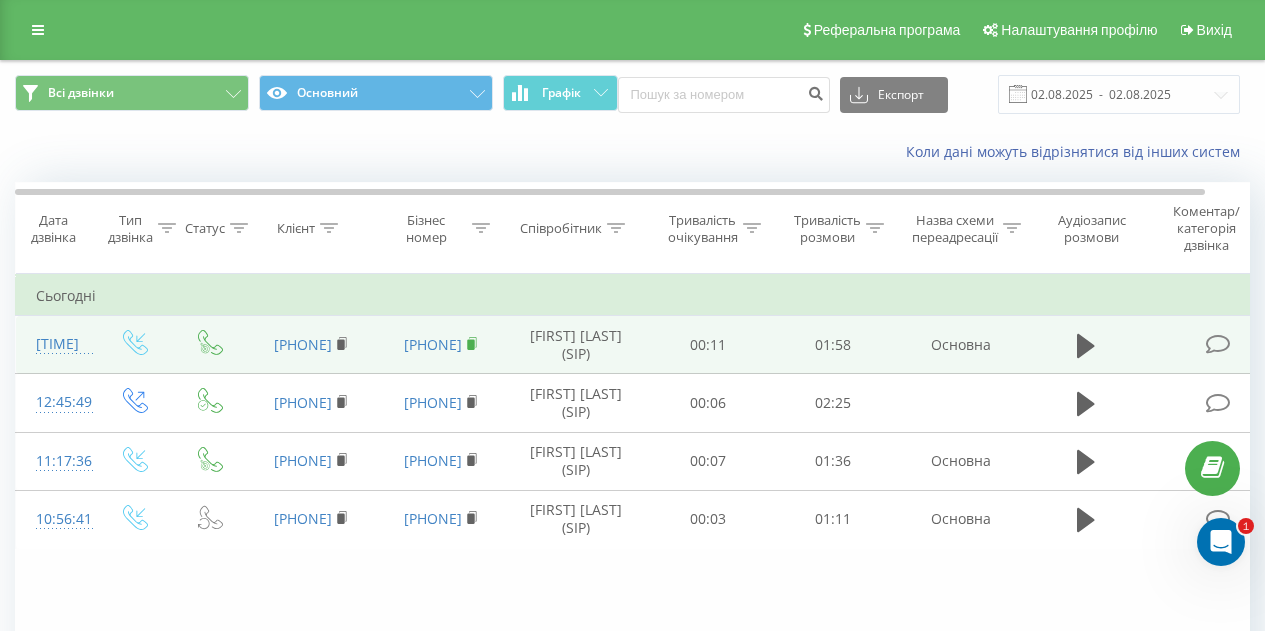 click 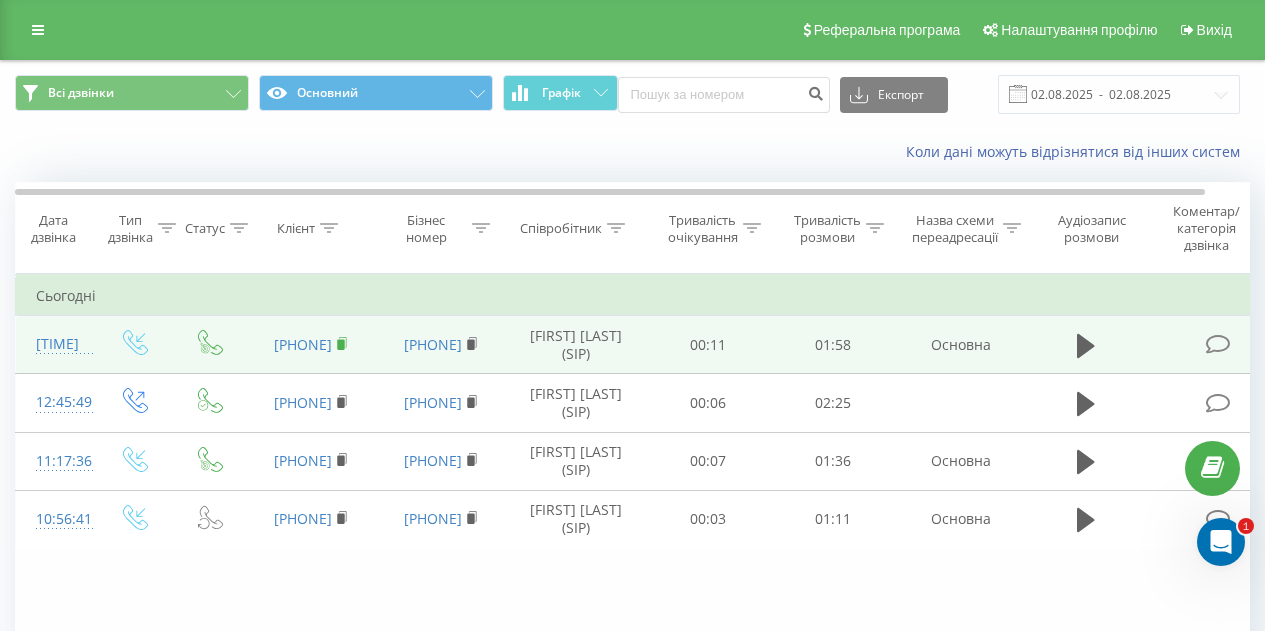 click 